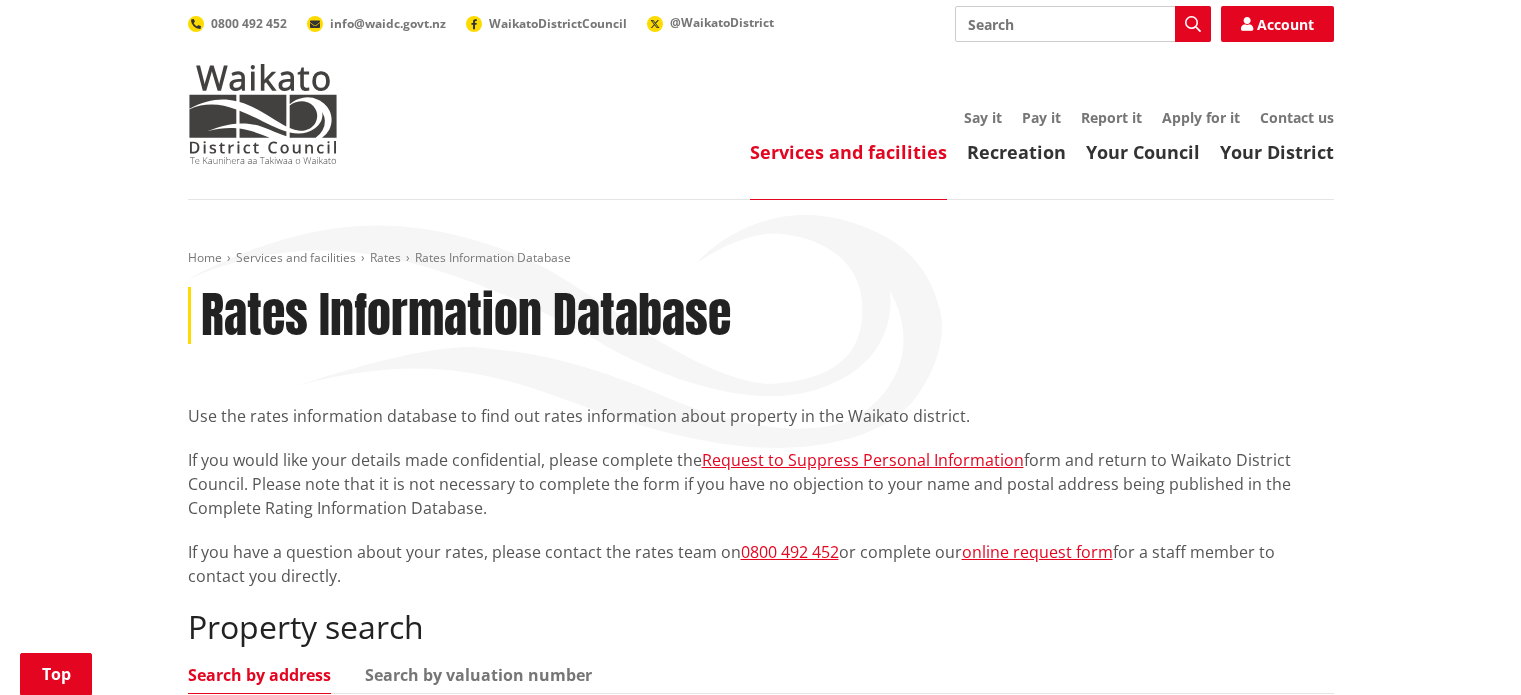scroll, scrollTop: 400, scrollLeft: 0, axis: vertical 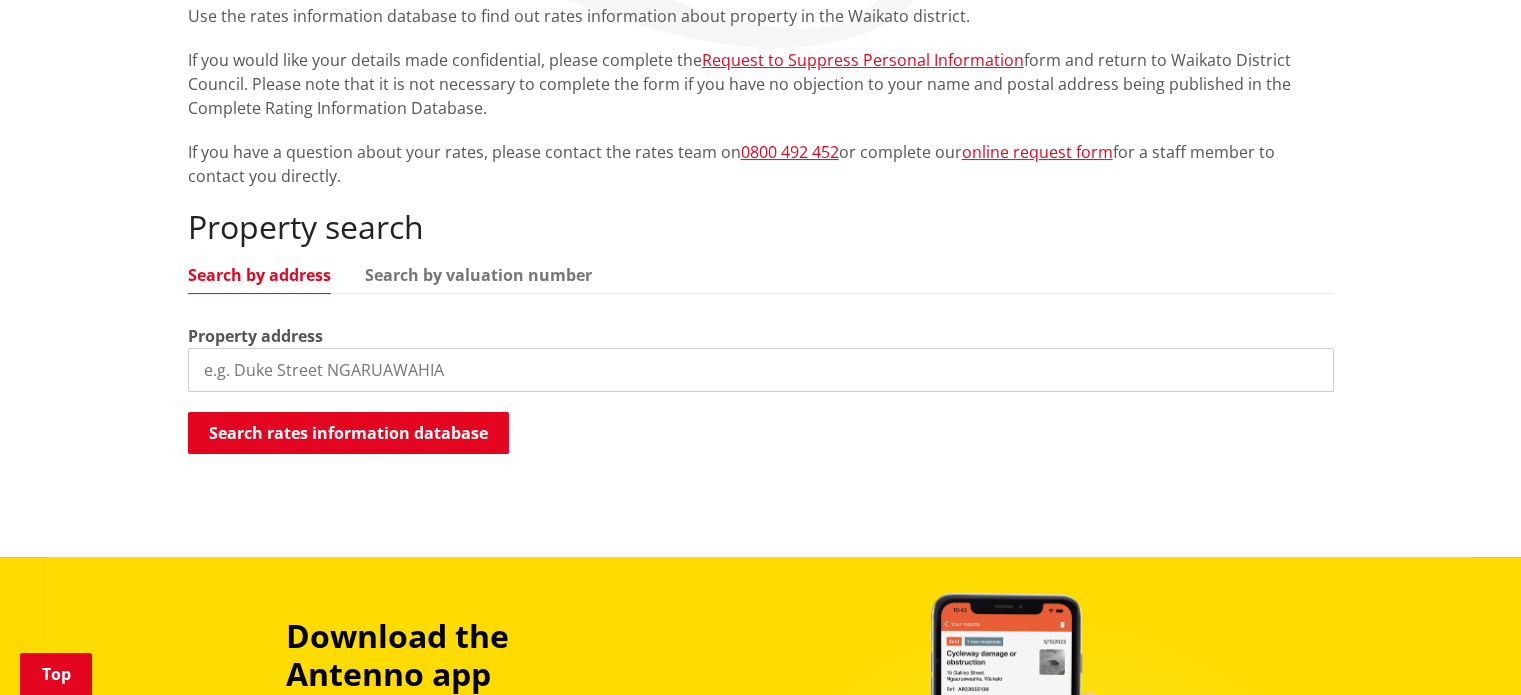 click at bounding box center (761, 370) 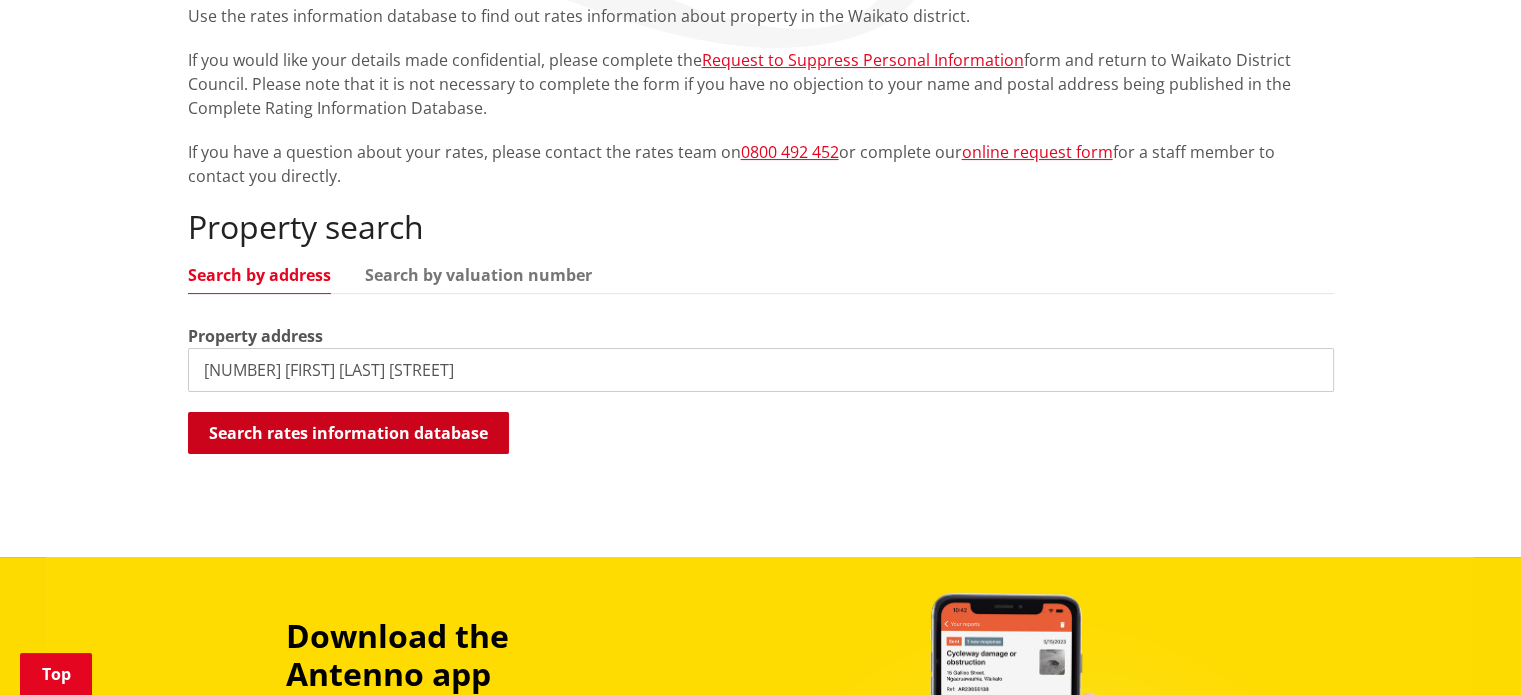 type on "[NUMBER] [FIRST] [LAST] [STREET]" 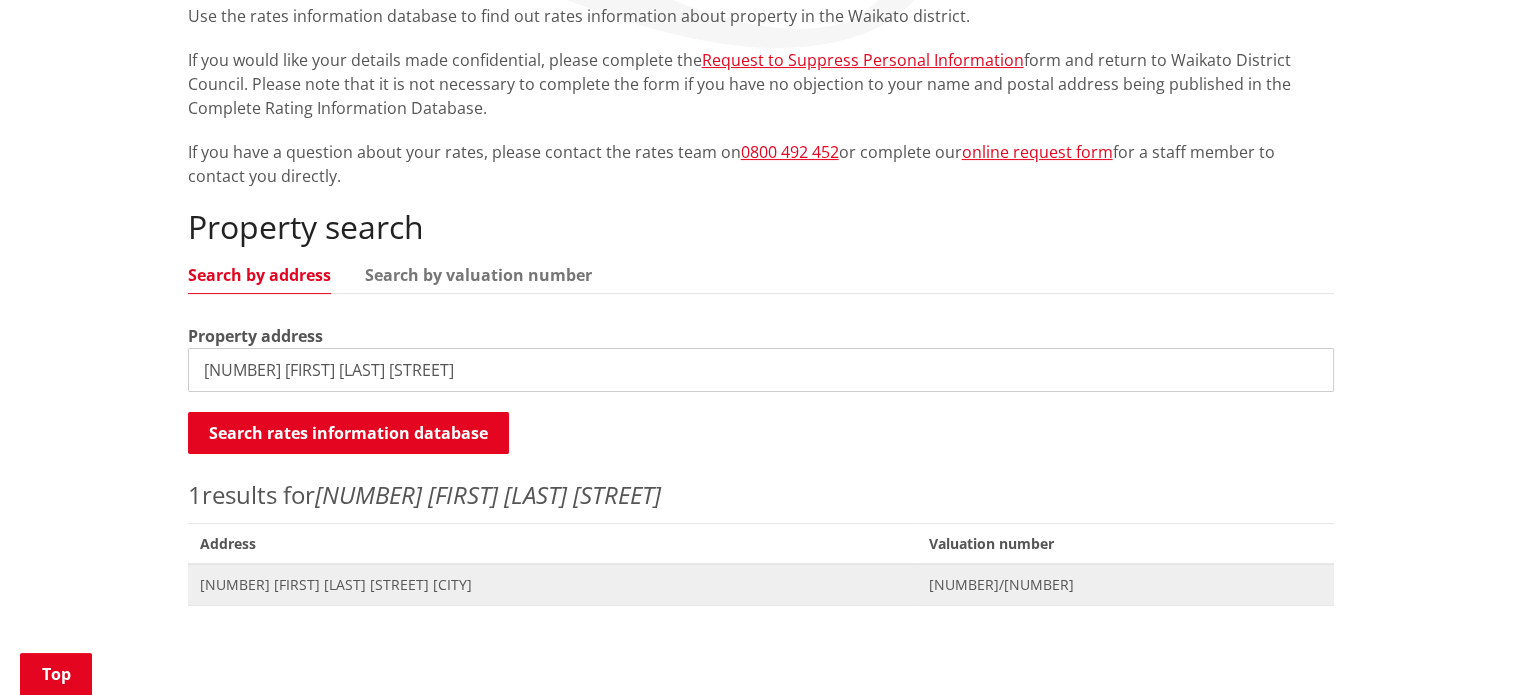 click on "[NUMBER] [STREET] [CITY]" at bounding box center (552, 585) 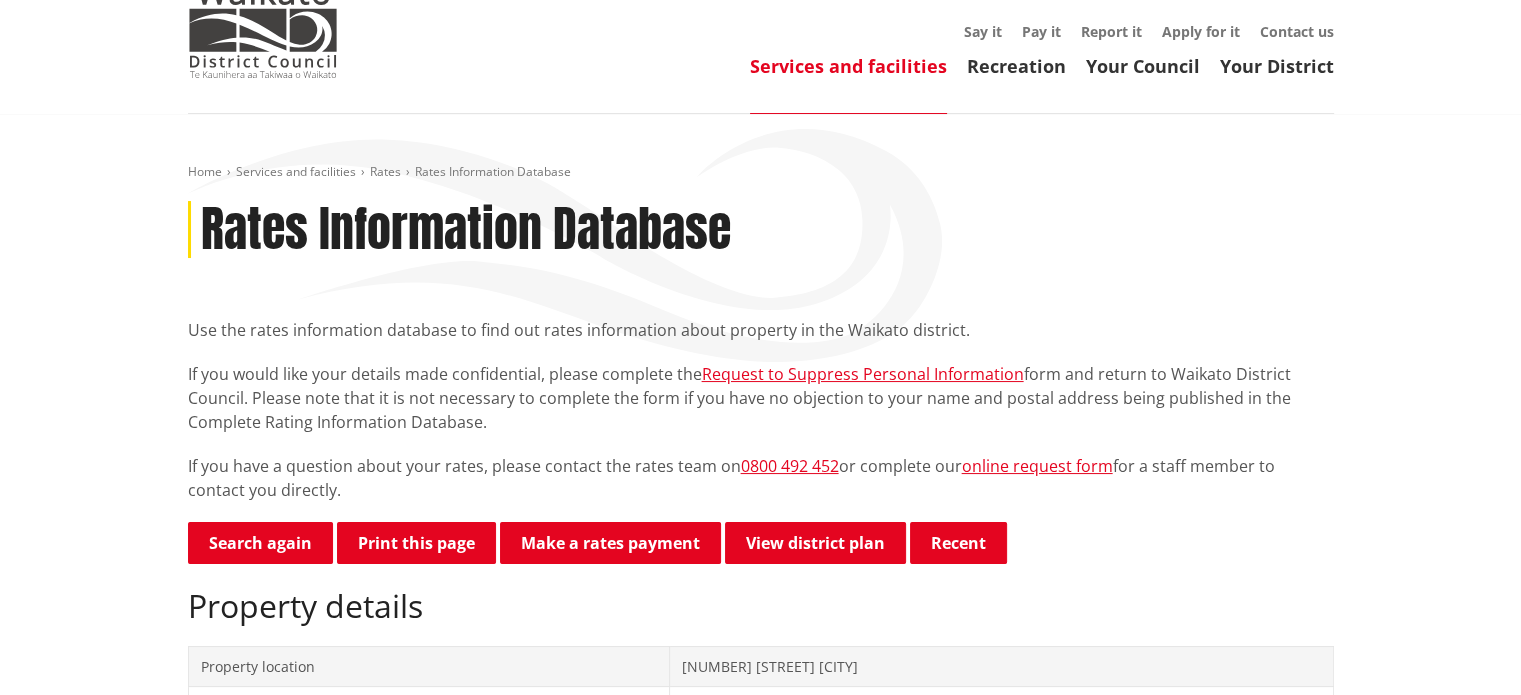 scroll, scrollTop: 53, scrollLeft: 0, axis: vertical 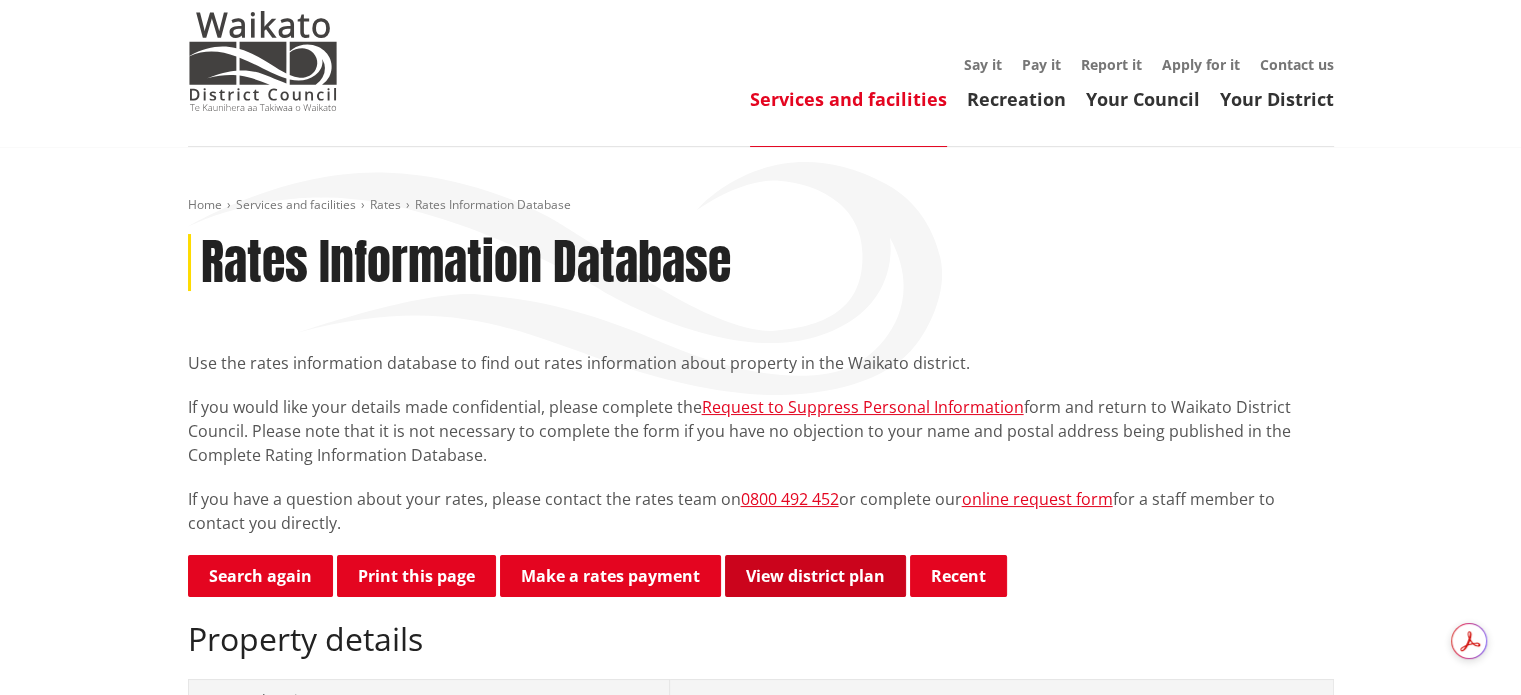 click on "View district plan" at bounding box center [815, 576] 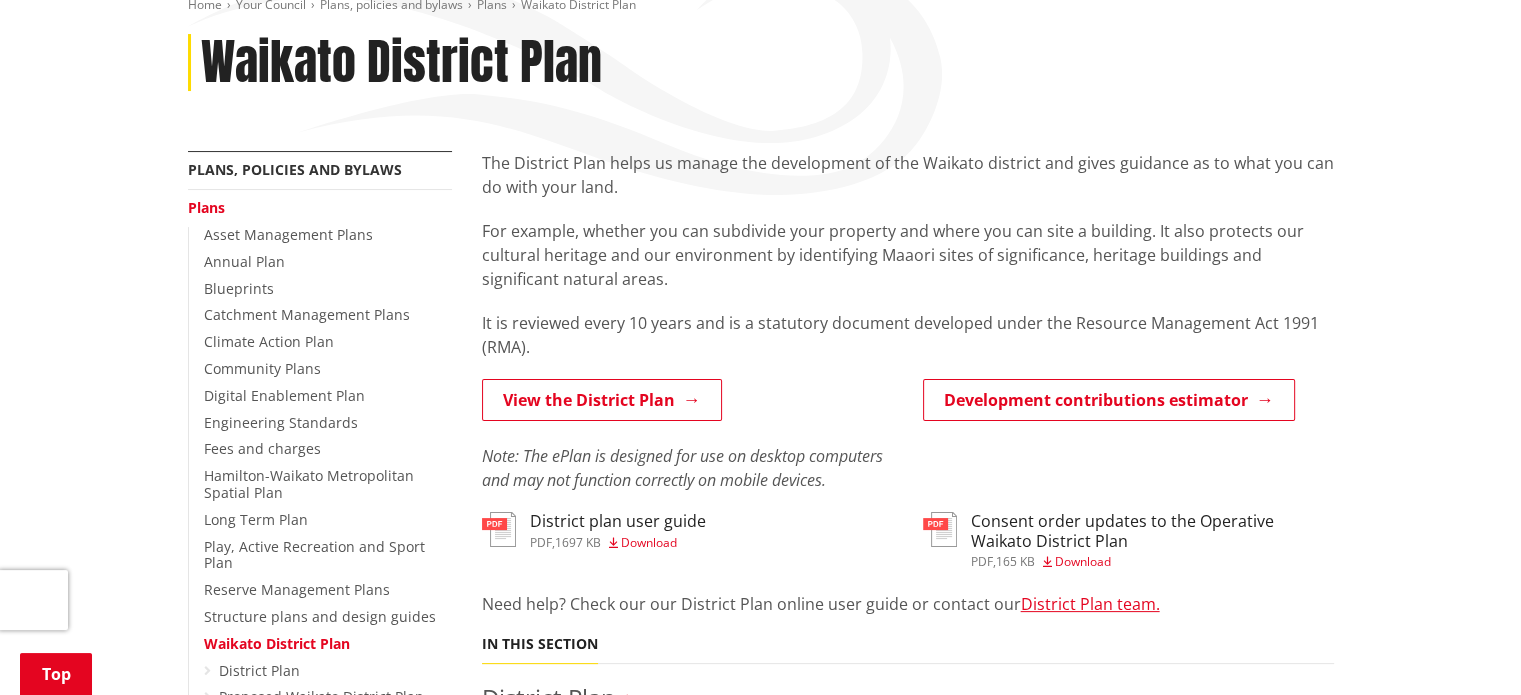 scroll, scrollTop: 0, scrollLeft: 0, axis: both 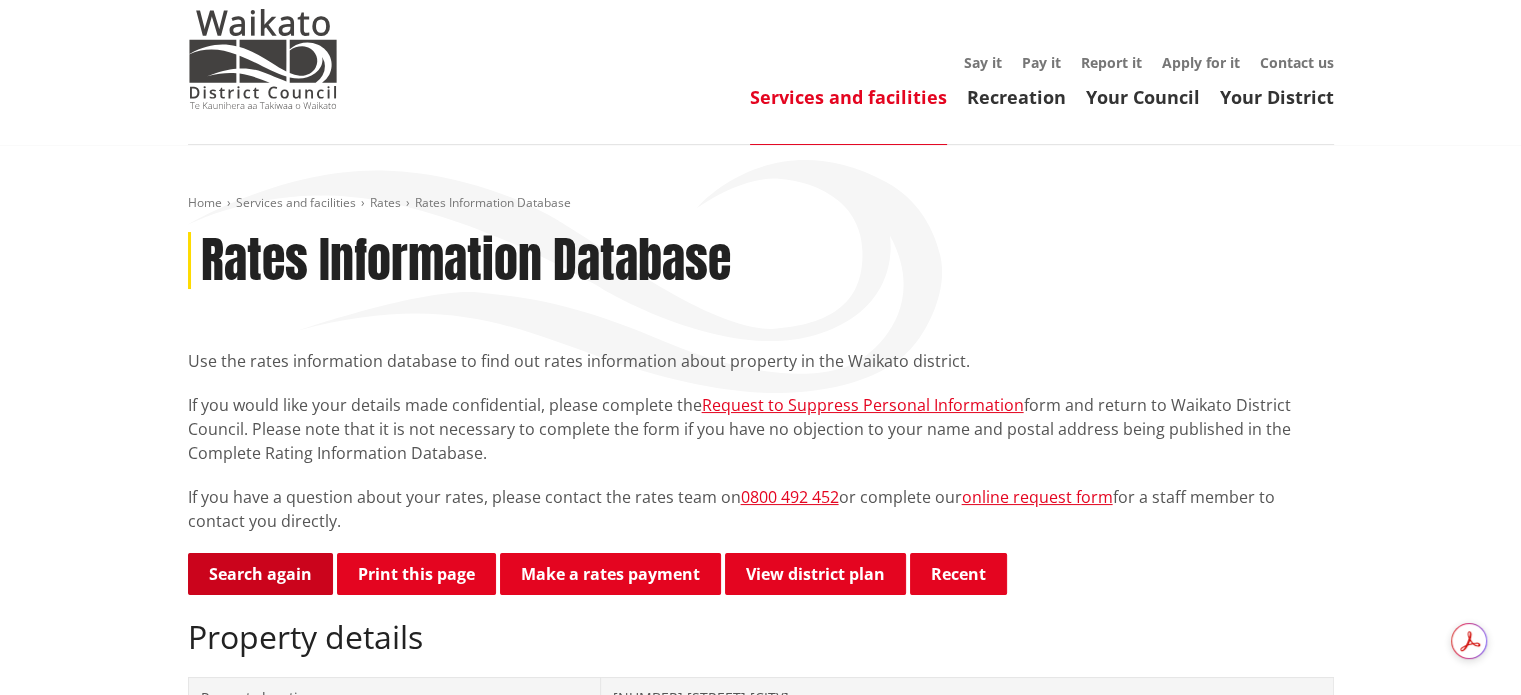 click on "Search again" at bounding box center [260, 574] 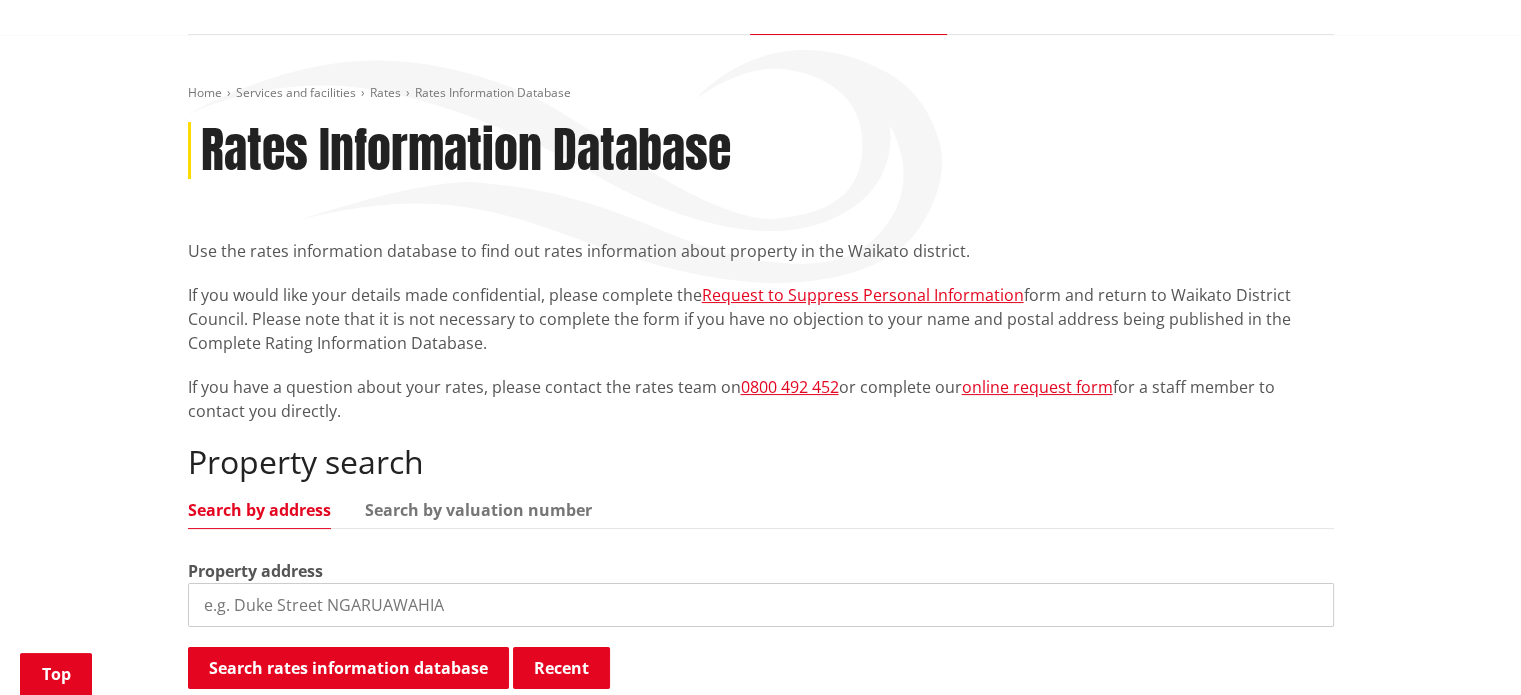 scroll, scrollTop: 0, scrollLeft: 0, axis: both 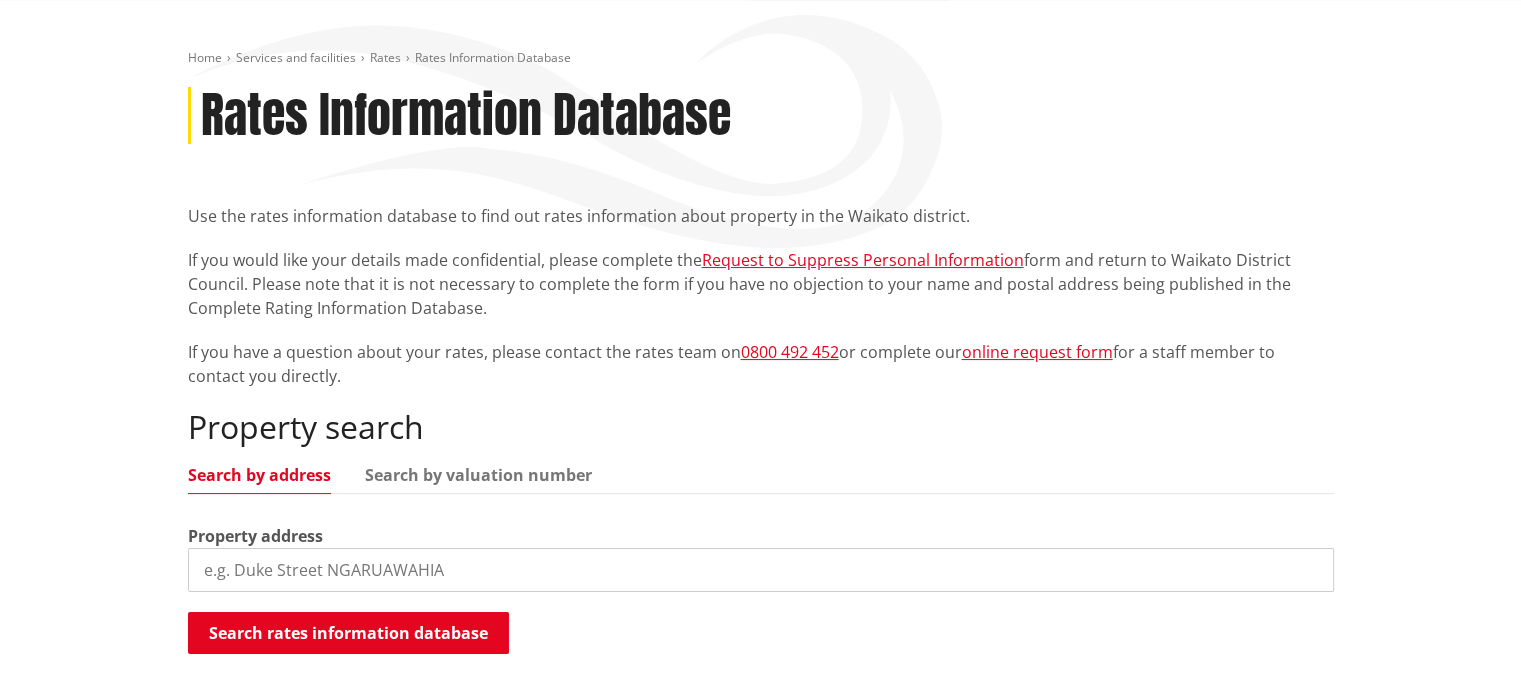 click at bounding box center (761, 570) 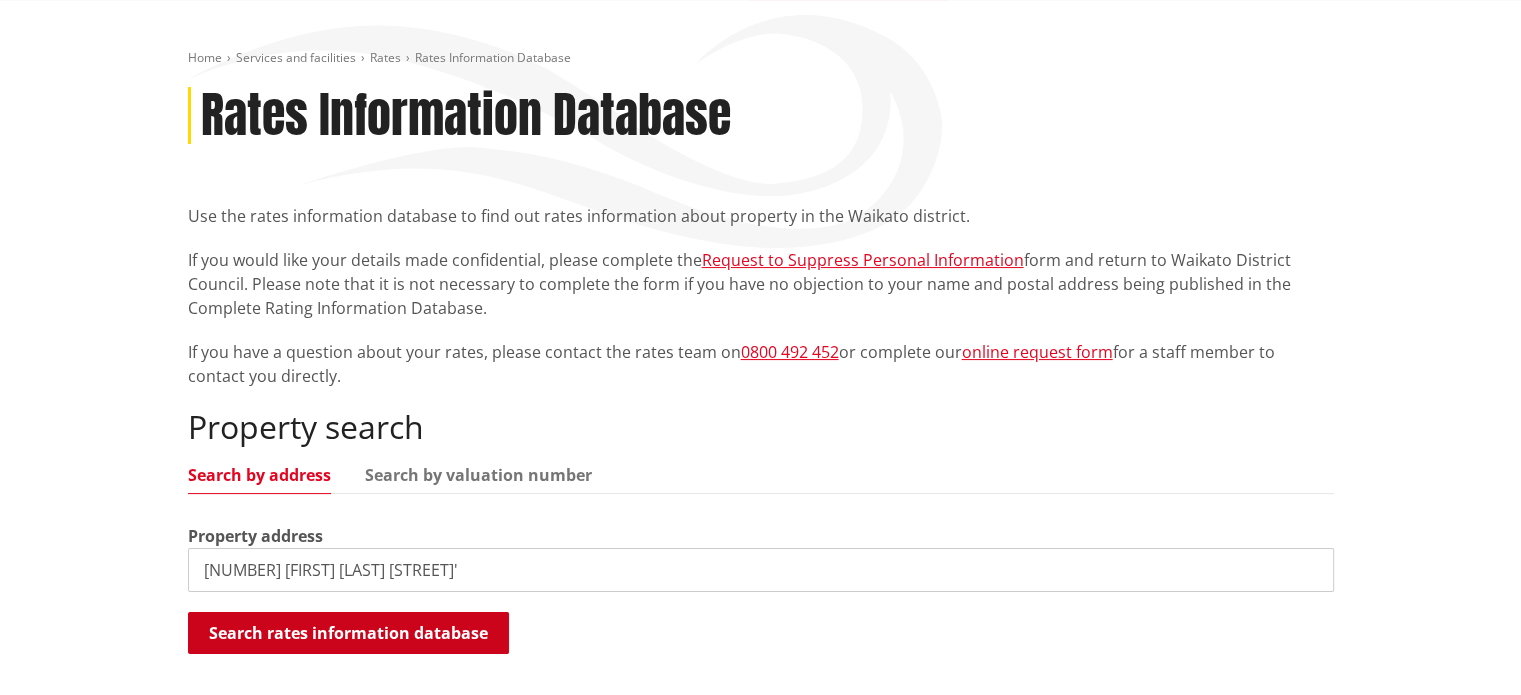 click on "Search rates information database" at bounding box center [348, 633] 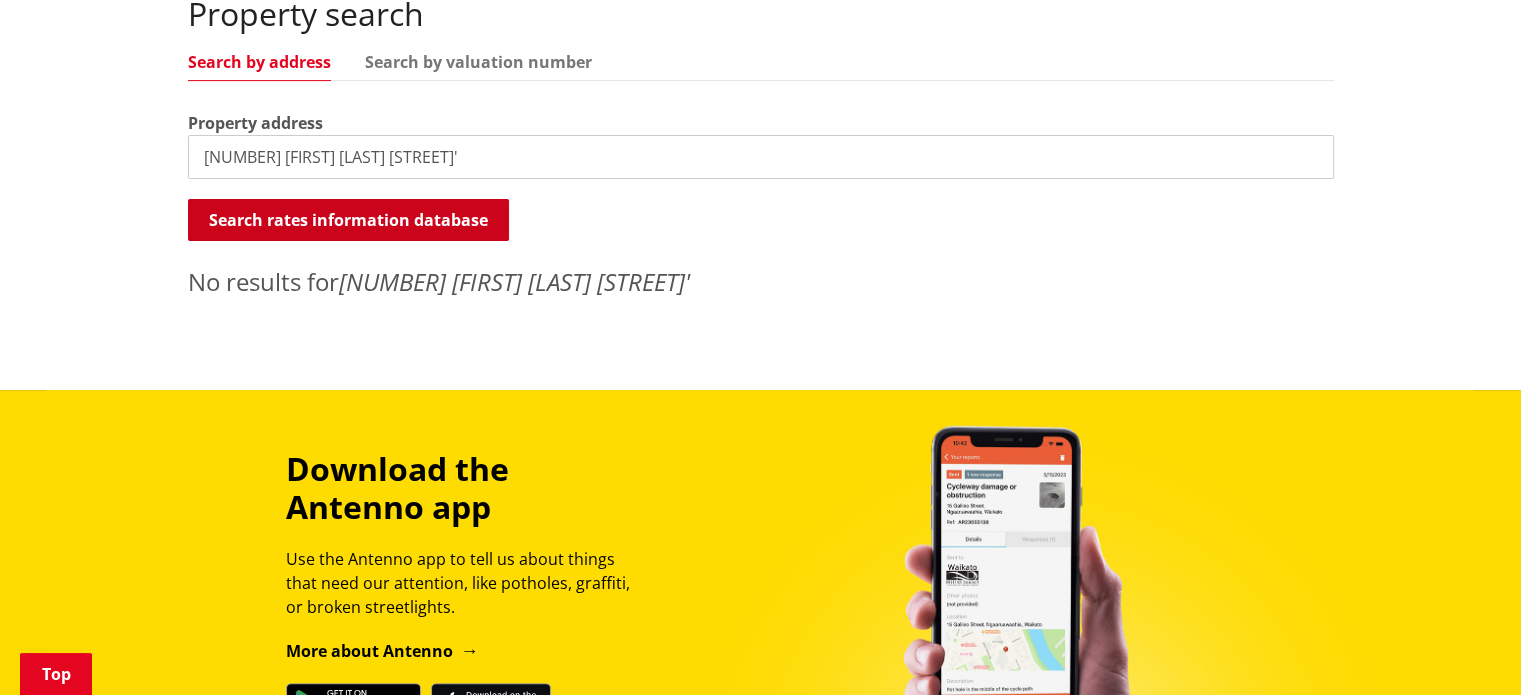 scroll, scrollTop: 500, scrollLeft: 0, axis: vertical 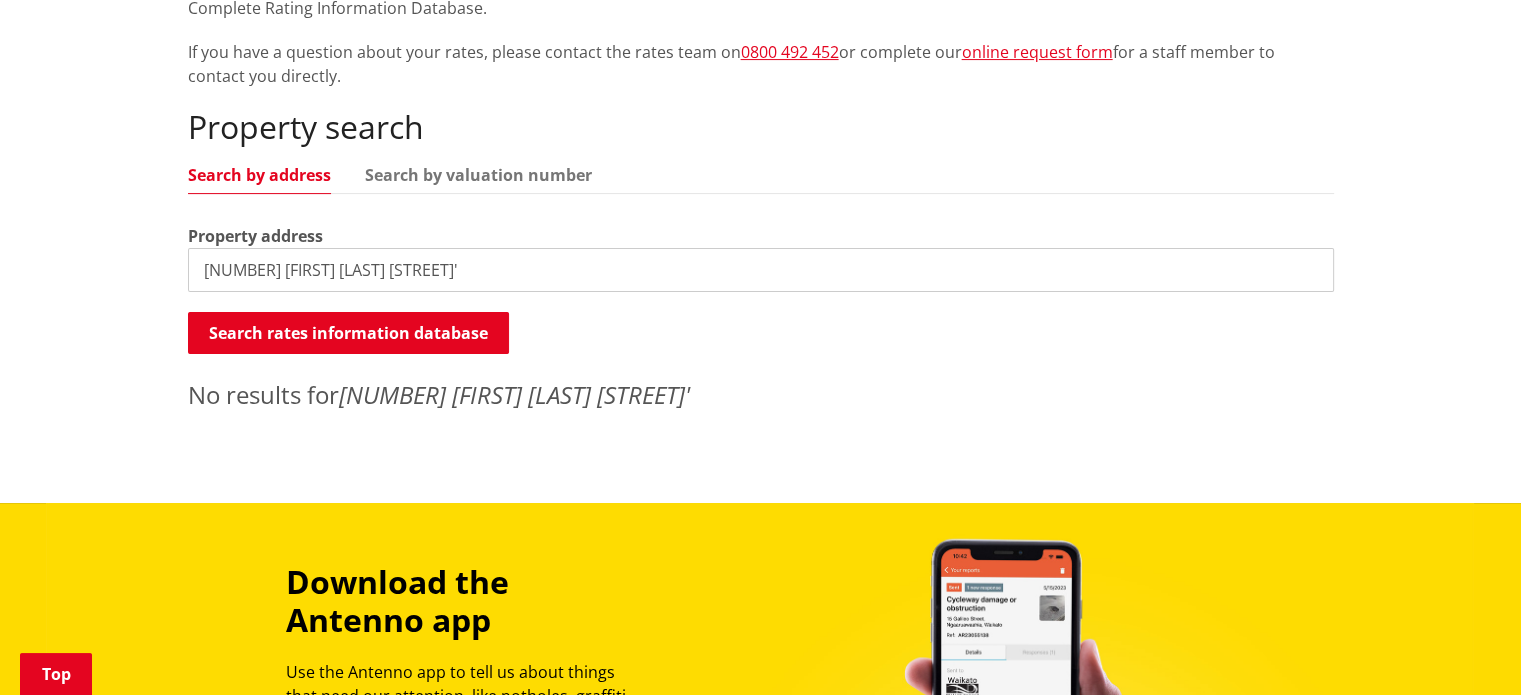 click on "[NUMBER] [FIRST] [LAST] [STREET]'" at bounding box center [761, 270] 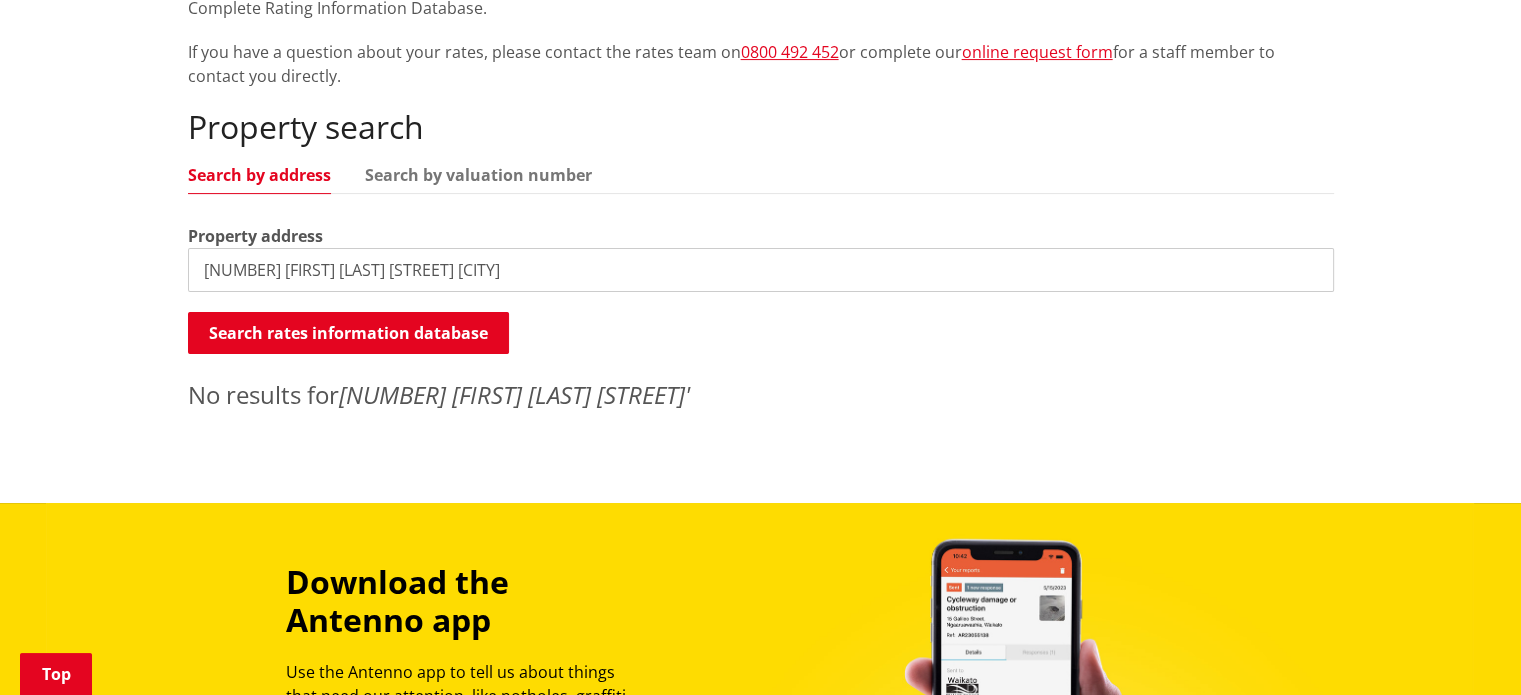 type on "[NUMBER] [FIRST] [LAST] [STREET] [CITY]" 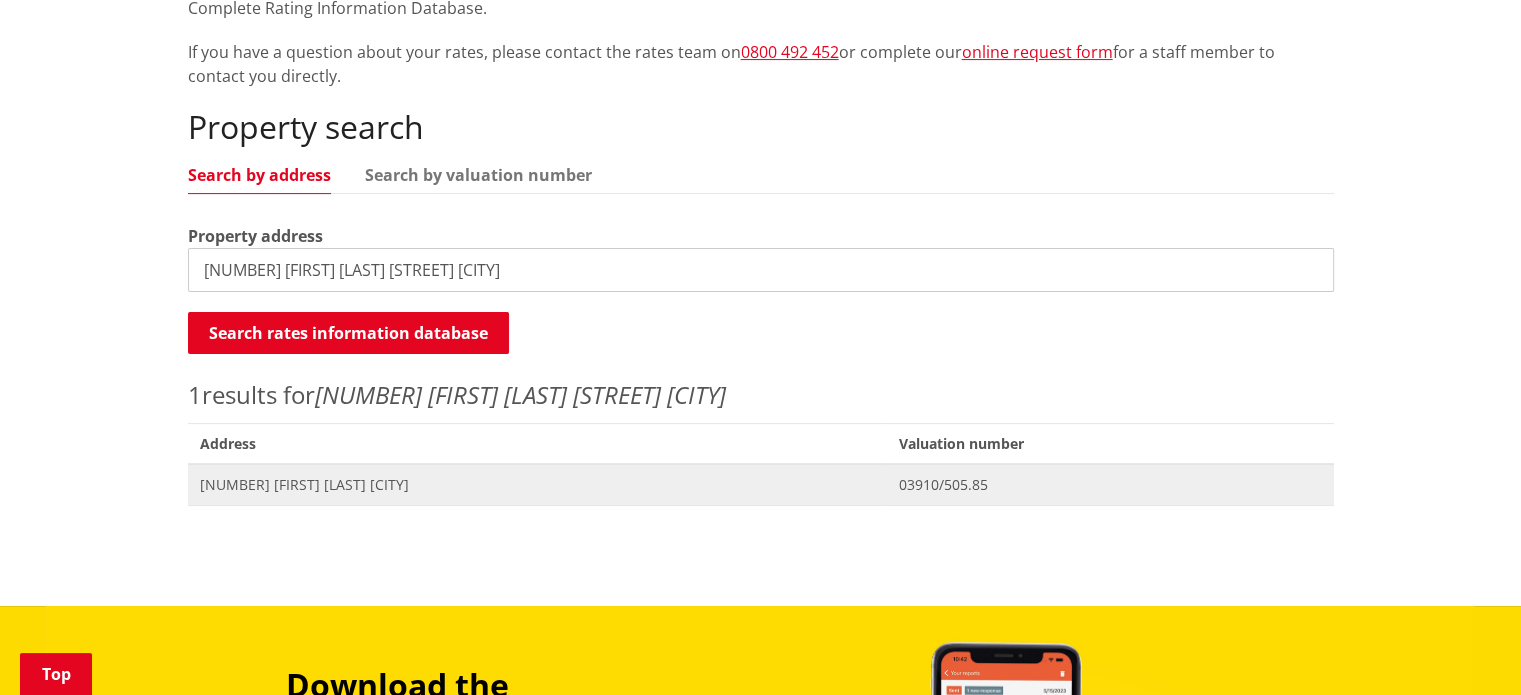 click on "[NUMBER] [FIRST] [LAST] [CITY]" at bounding box center (537, 485) 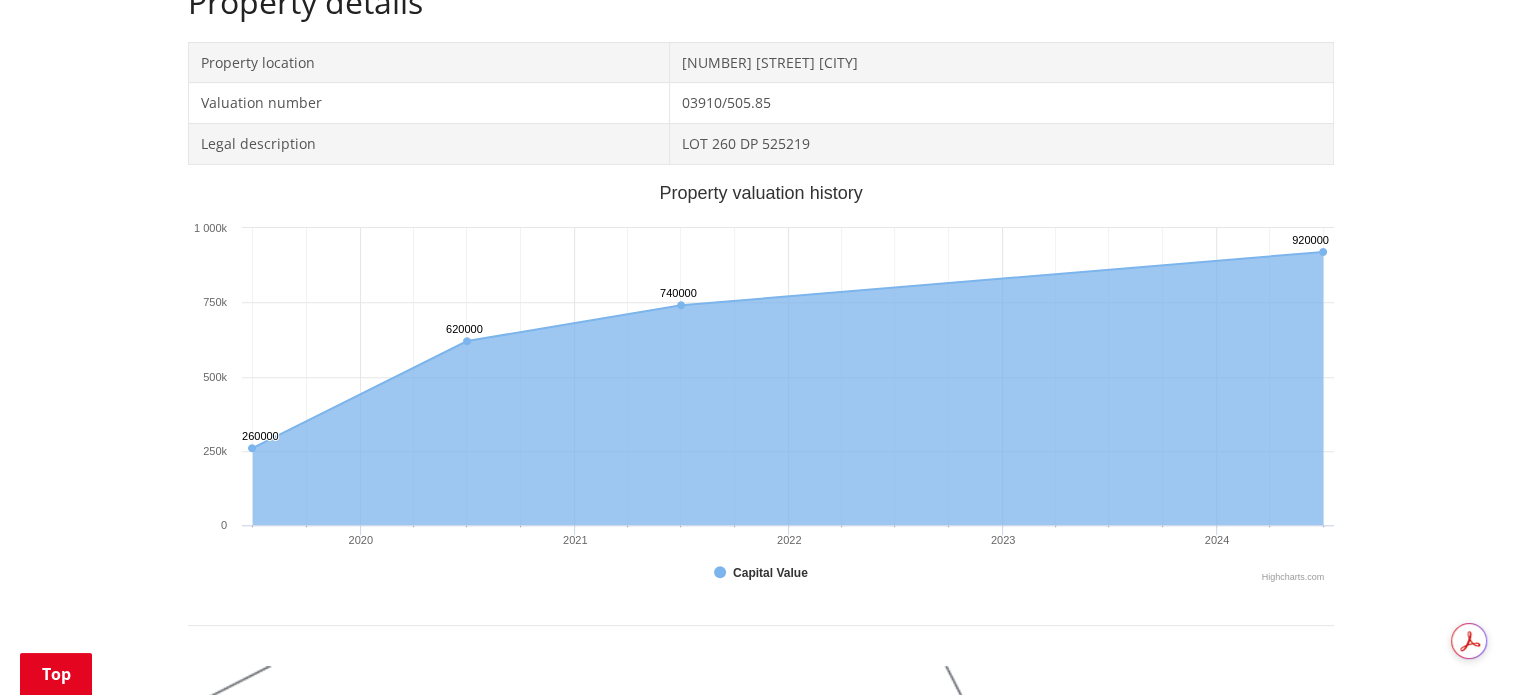 scroll, scrollTop: 500, scrollLeft: 0, axis: vertical 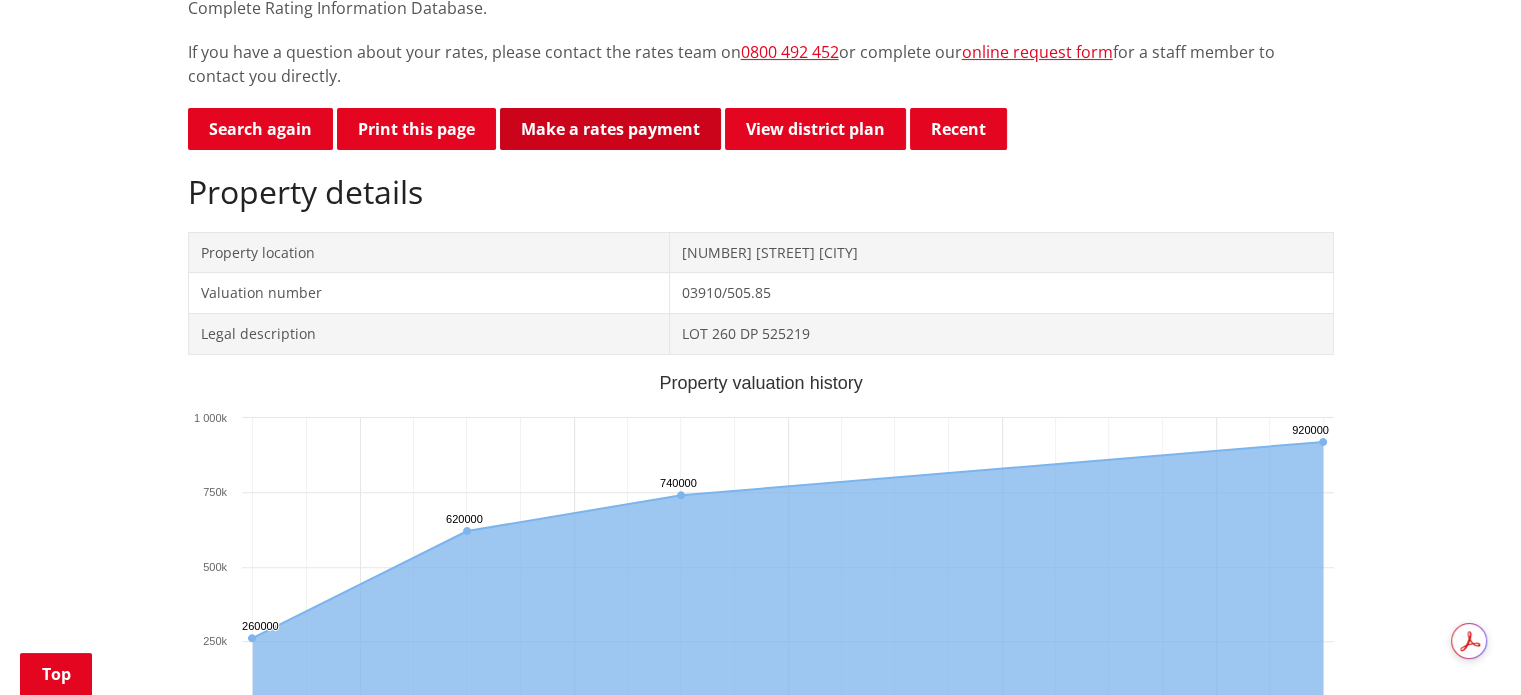 click on "Make a rates payment" at bounding box center [610, 129] 